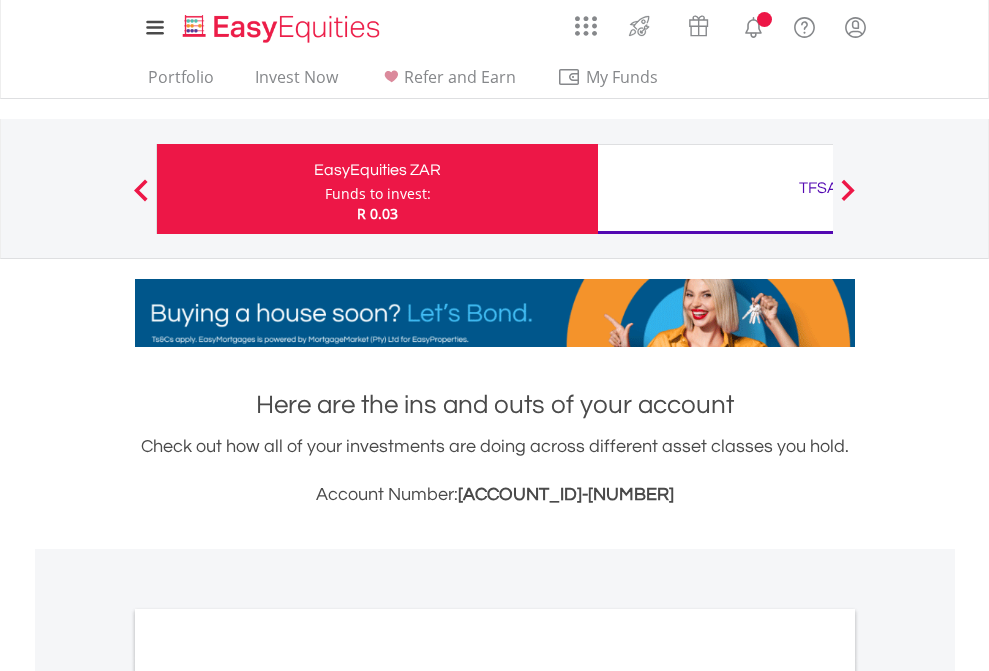 scroll, scrollTop: 0, scrollLeft: 0, axis: both 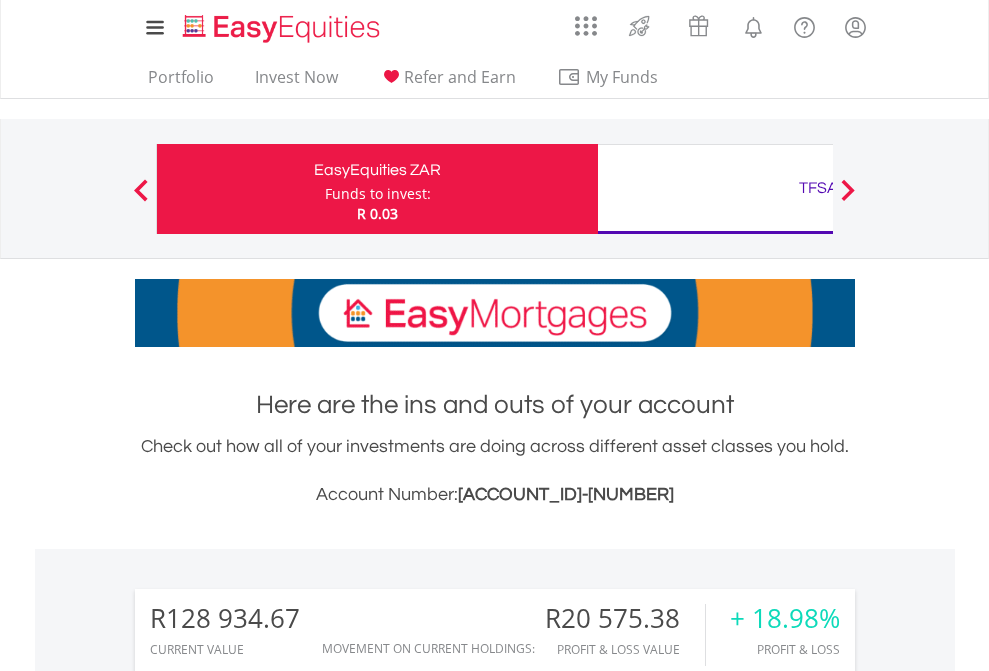 click on "Funds to invest:" at bounding box center [378, 194] 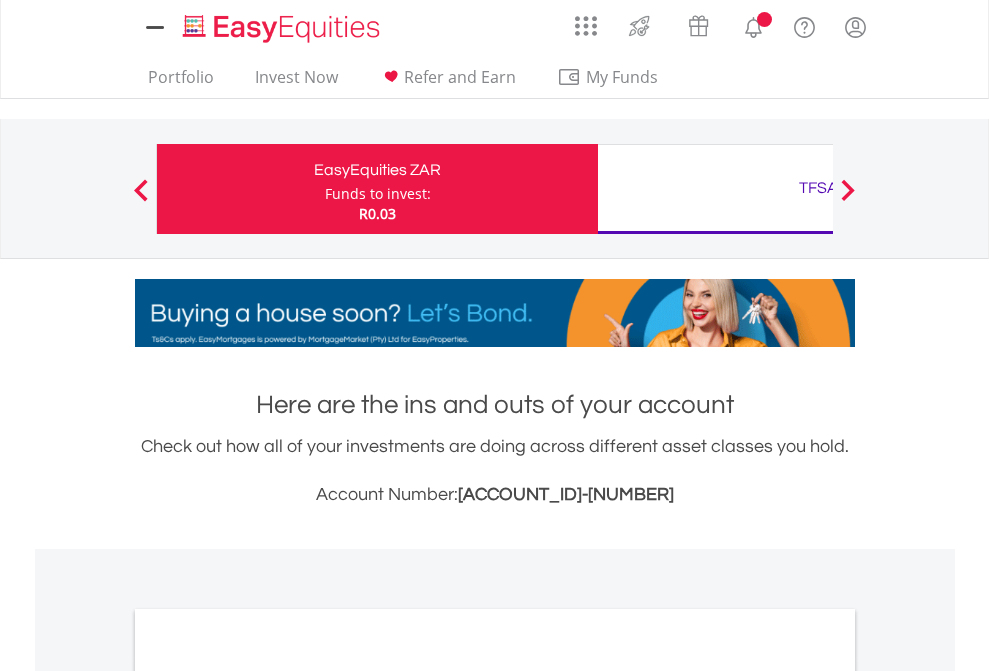 scroll, scrollTop: 0, scrollLeft: 0, axis: both 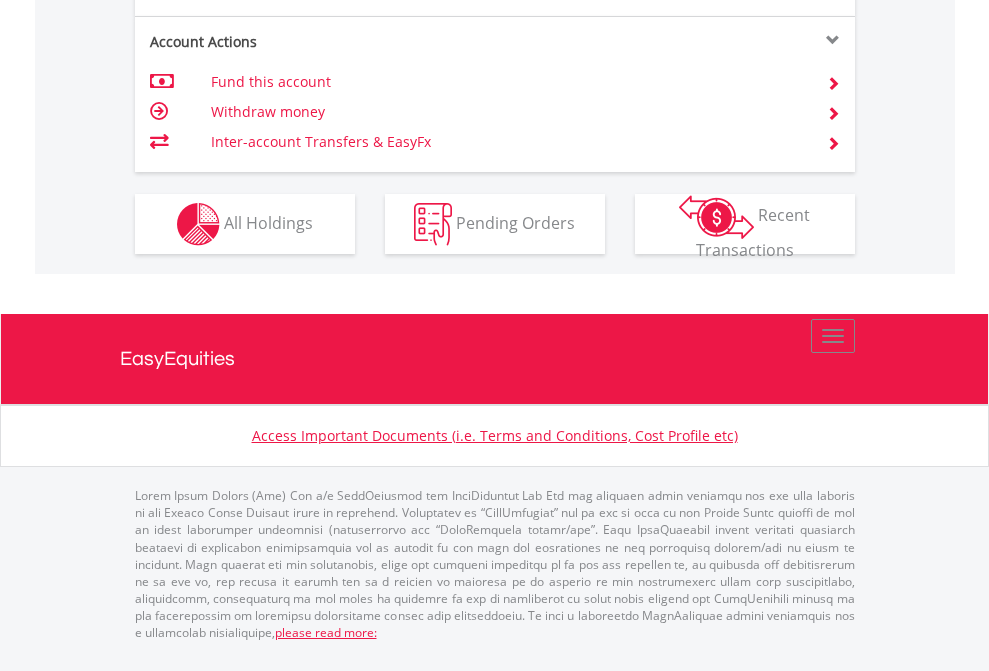 click on "Investment types" at bounding box center [706, -337] 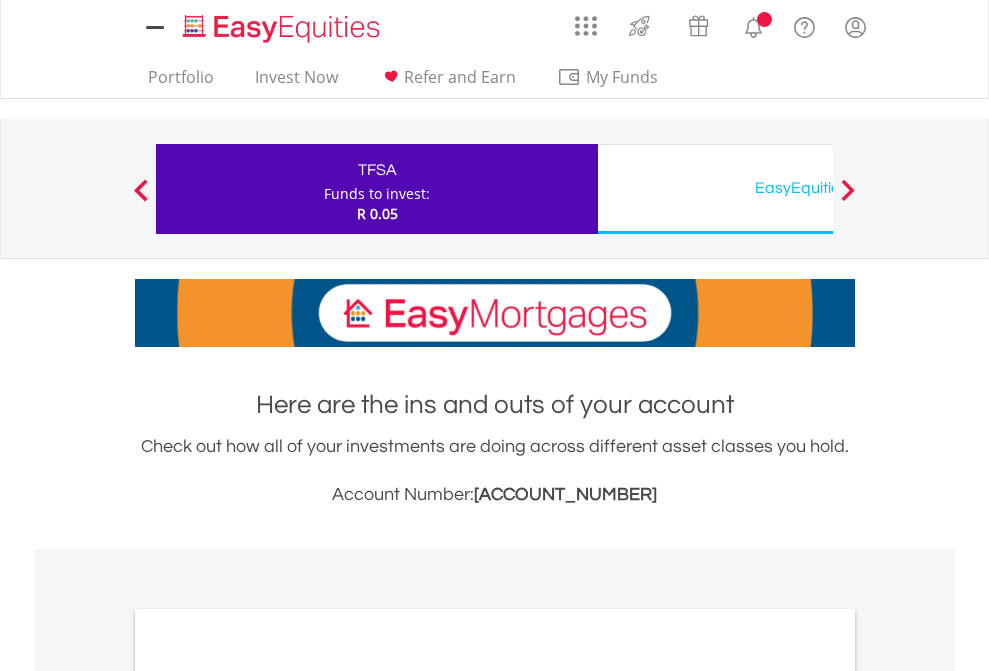 scroll, scrollTop: 0, scrollLeft: 0, axis: both 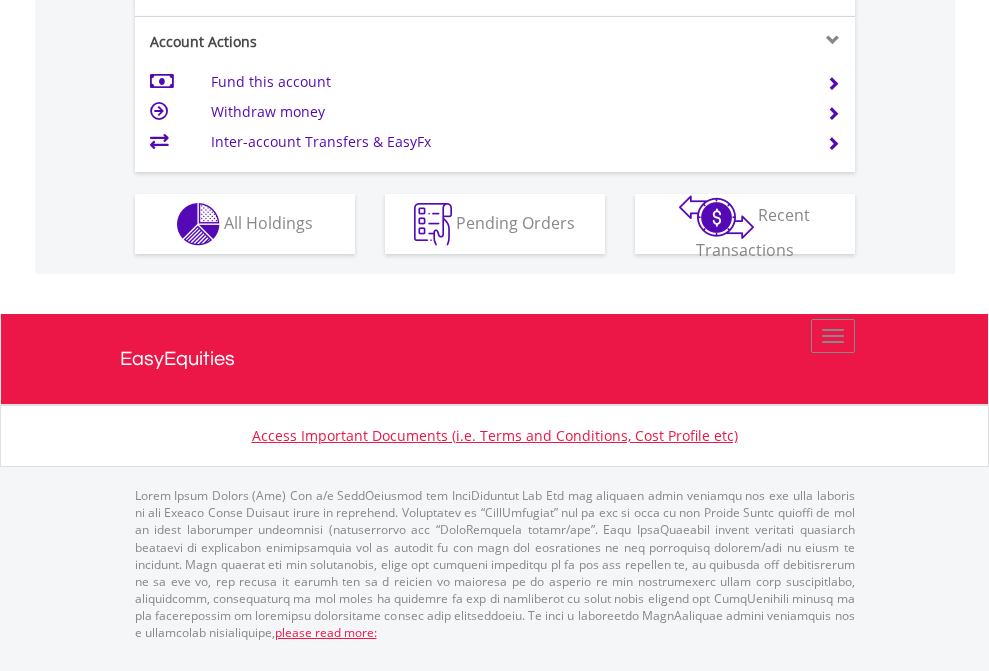 click on "Investment types" at bounding box center (706, -337) 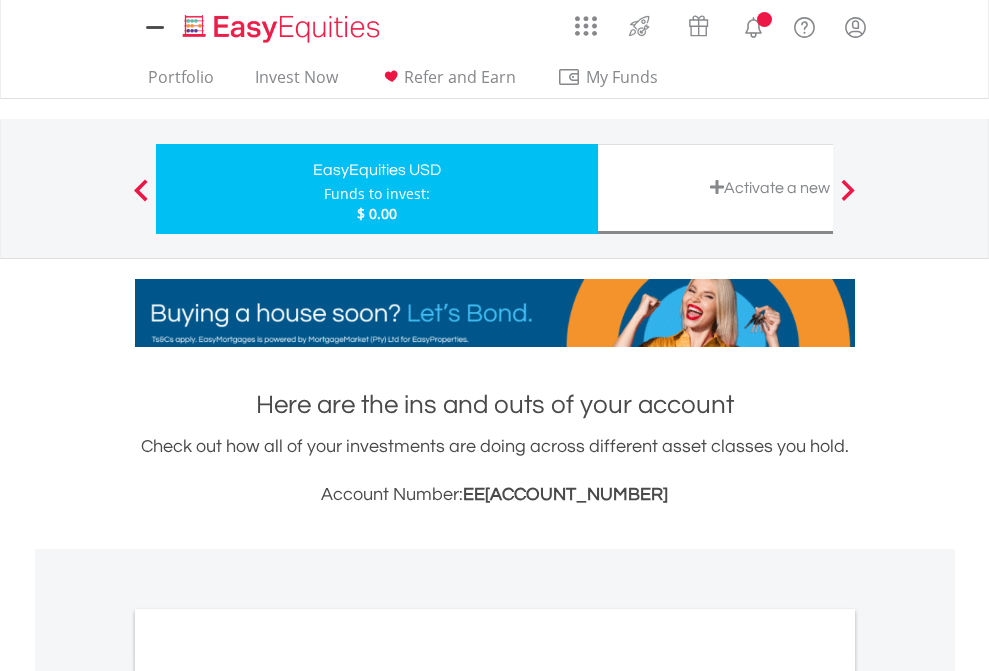 scroll, scrollTop: 0, scrollLeft: 0, axis: both 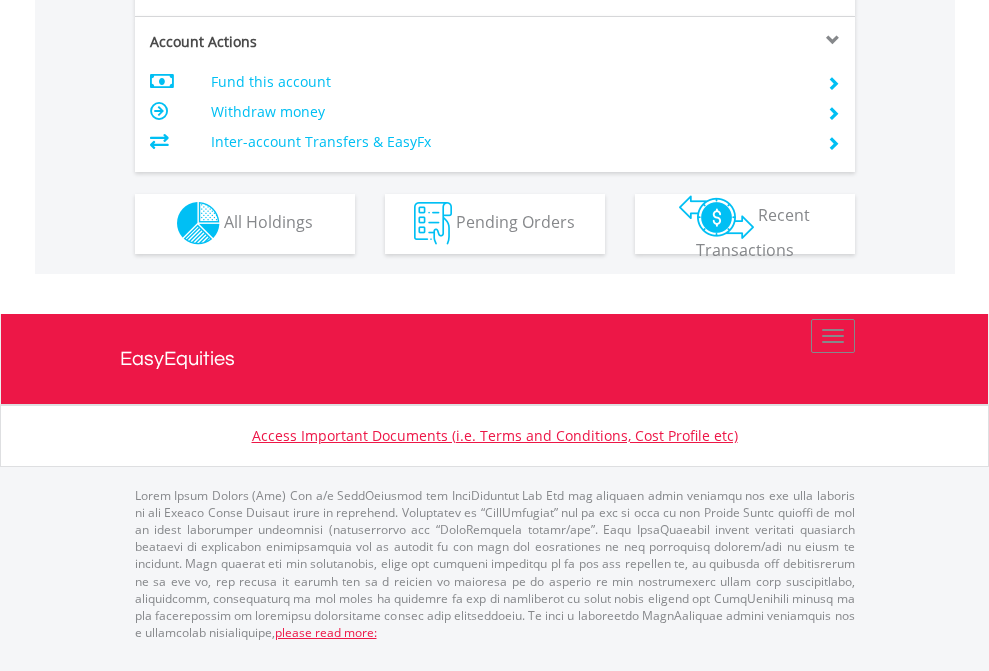 click on "Investment types" at bounding box center [706, -353] 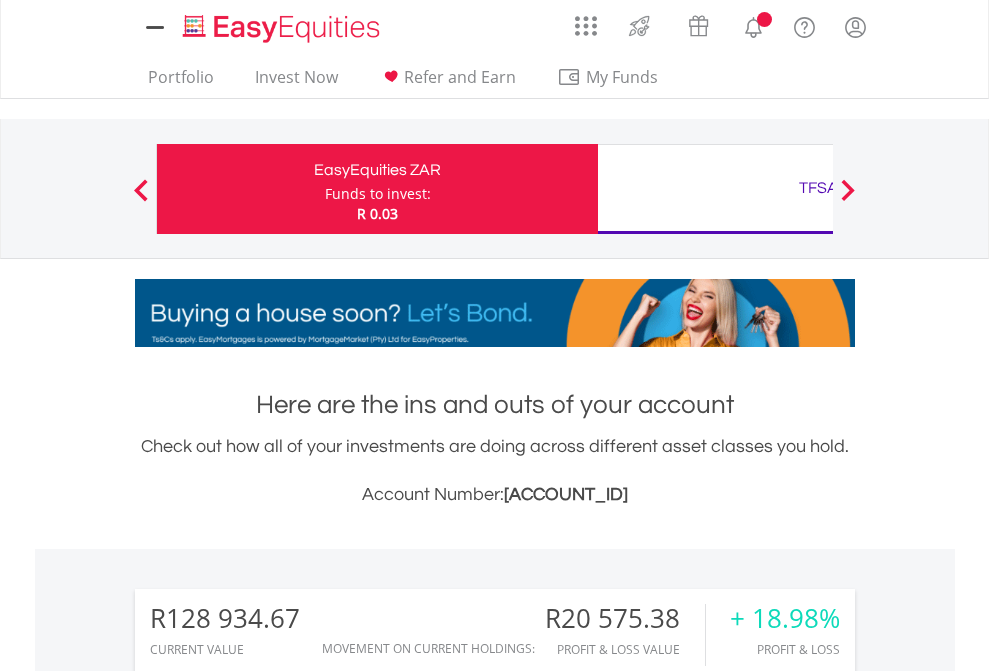 click on "All Holdings" at bounding box center (268, 1546) 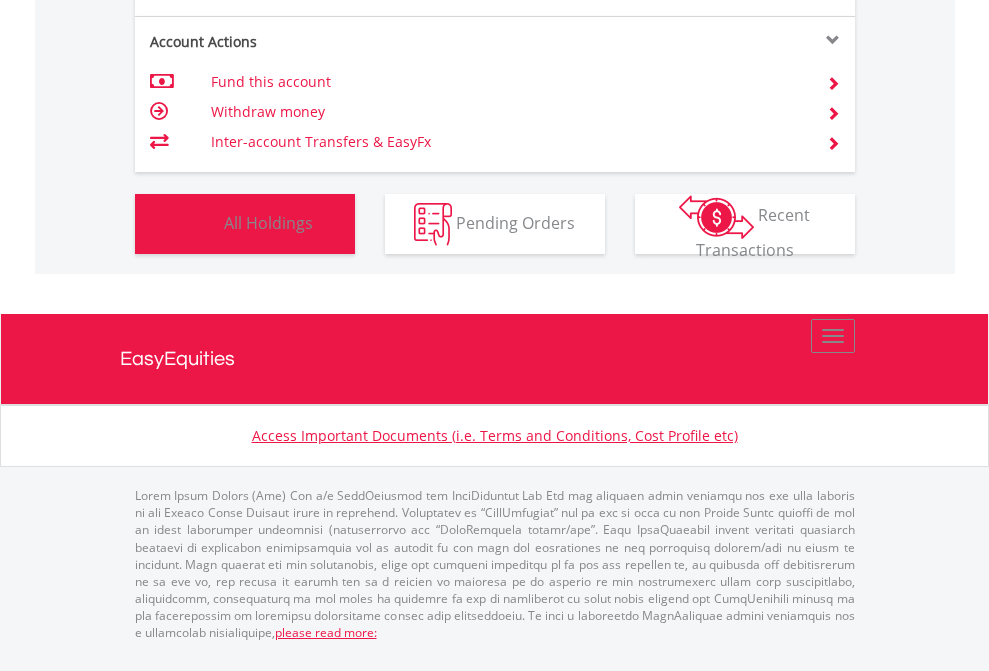 scroll, scrollTop: 1573, scrollLeft: 0, axis: vertical 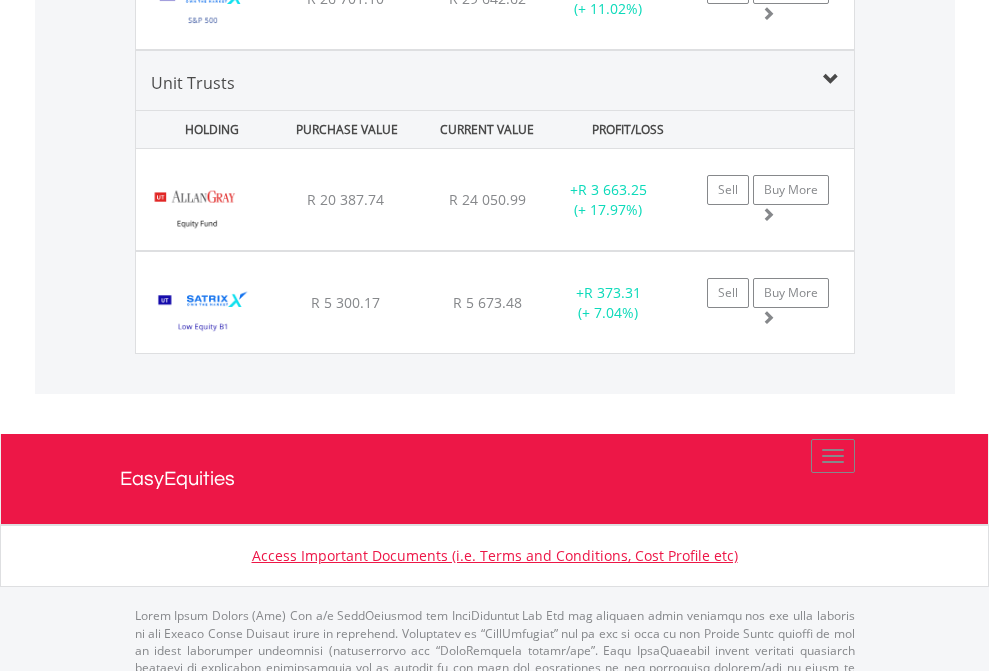 click on "TFSA" at bounding box center (818, -2116) 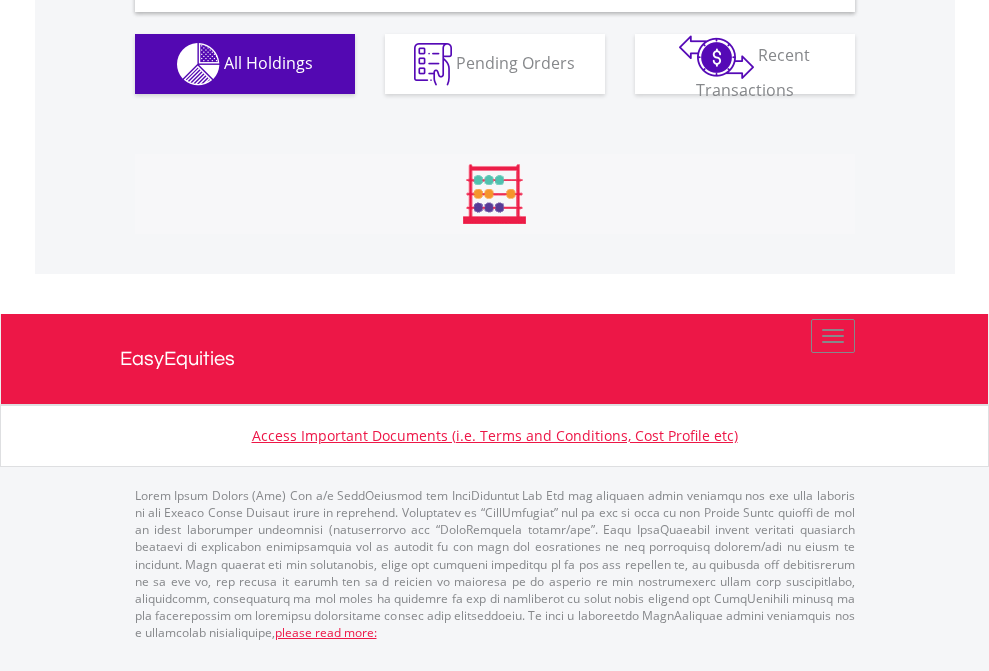 scroll, scrollTop: 1933, scrollLeft: 0, axis: vertical 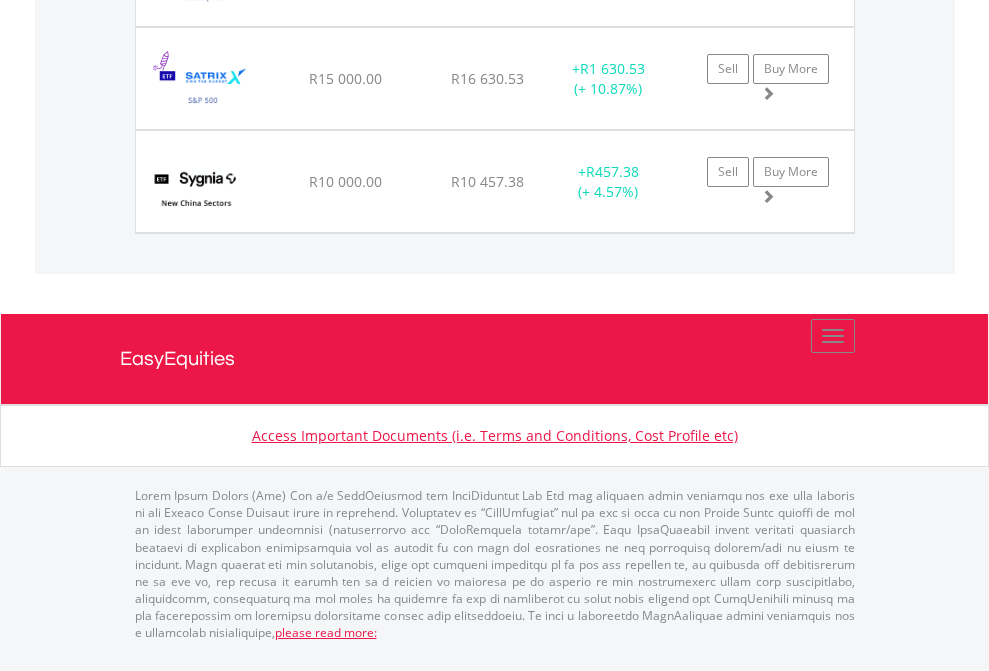 click on "EasyEquities USD" at bounding box center [818, -1483] 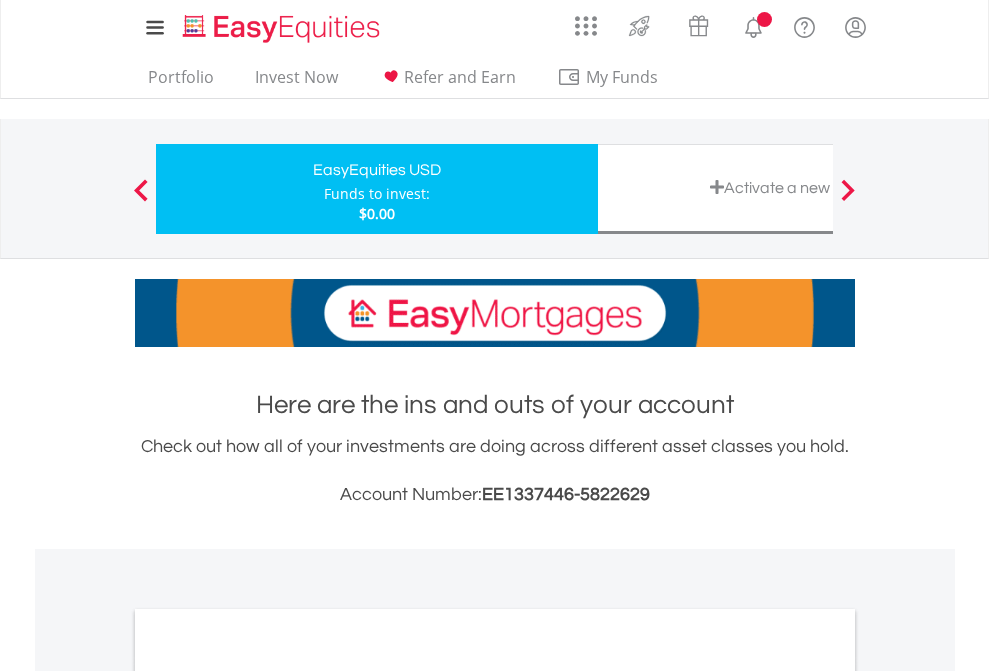 scroll, scrollTop: 0, scrollLeft: 0, axis: both 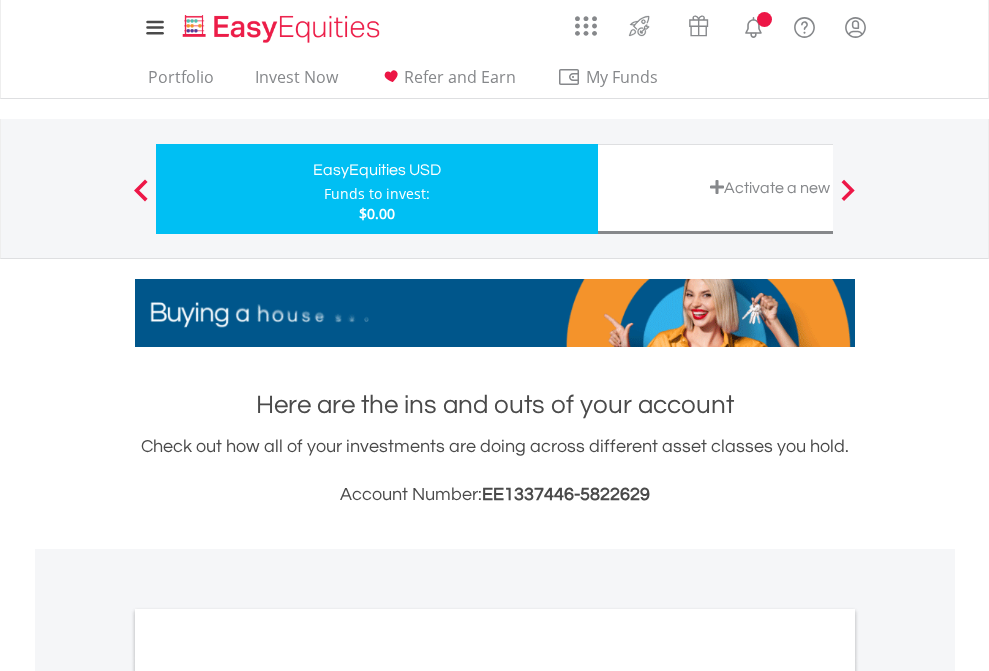 click on "All Holdings" at bounding box center [268, 1096] 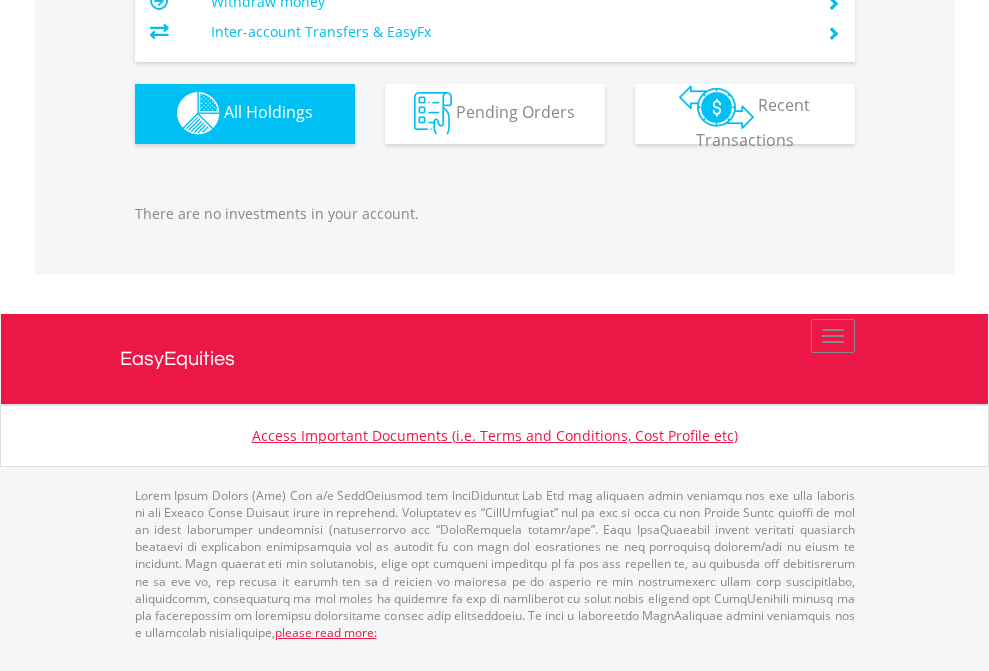 scroll, scrollTop: 1980, scrollLeft: 0, axis: vertical 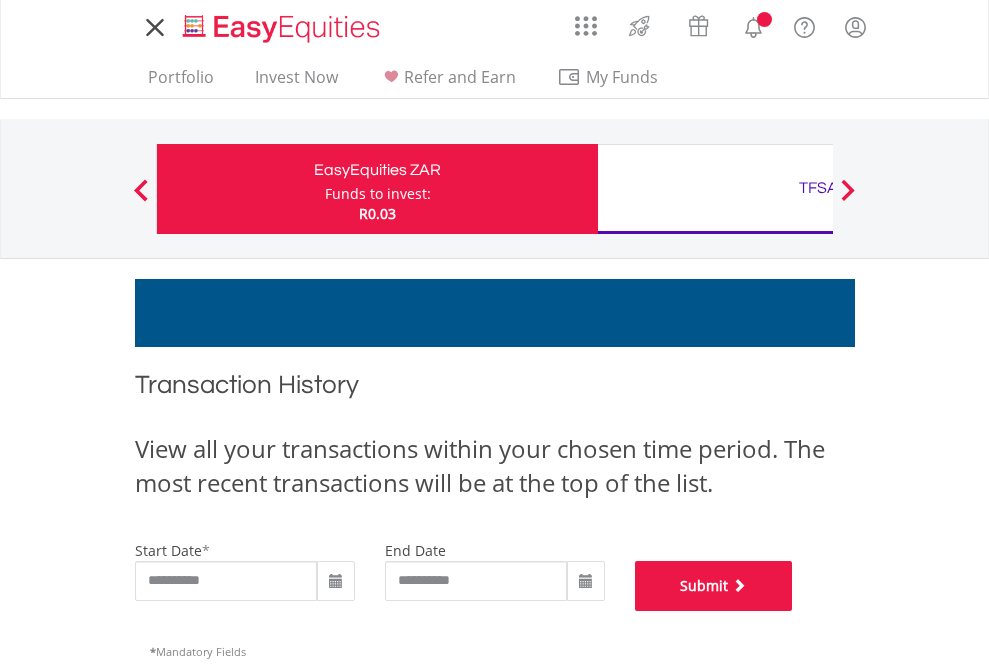click on "Submit" at bounding box center [714, 586] 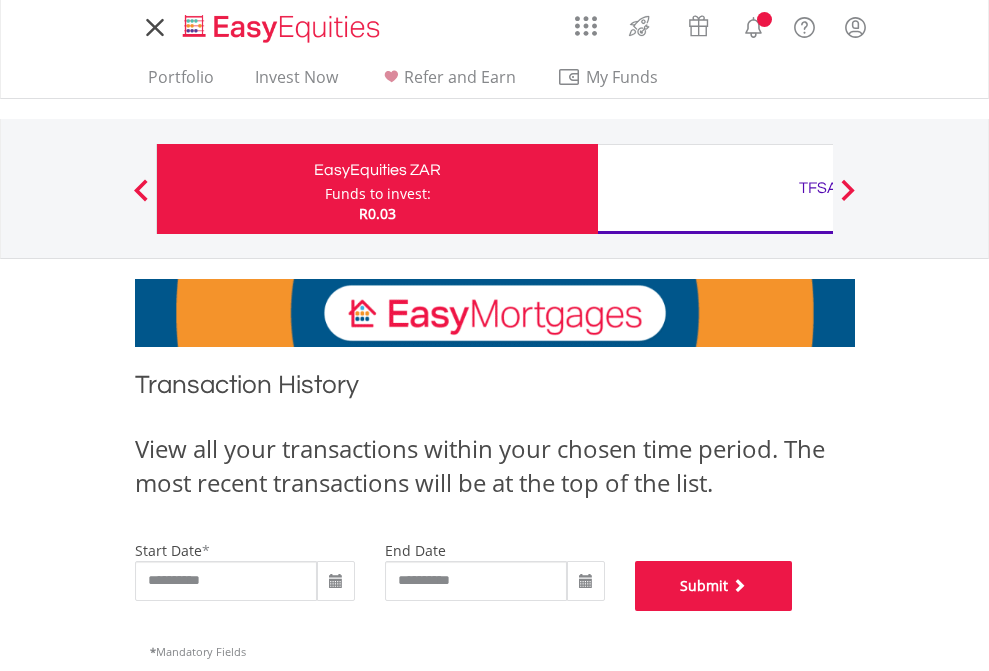 scroll, scrollTop: 811, scrollLeft: 0, axis: vertical 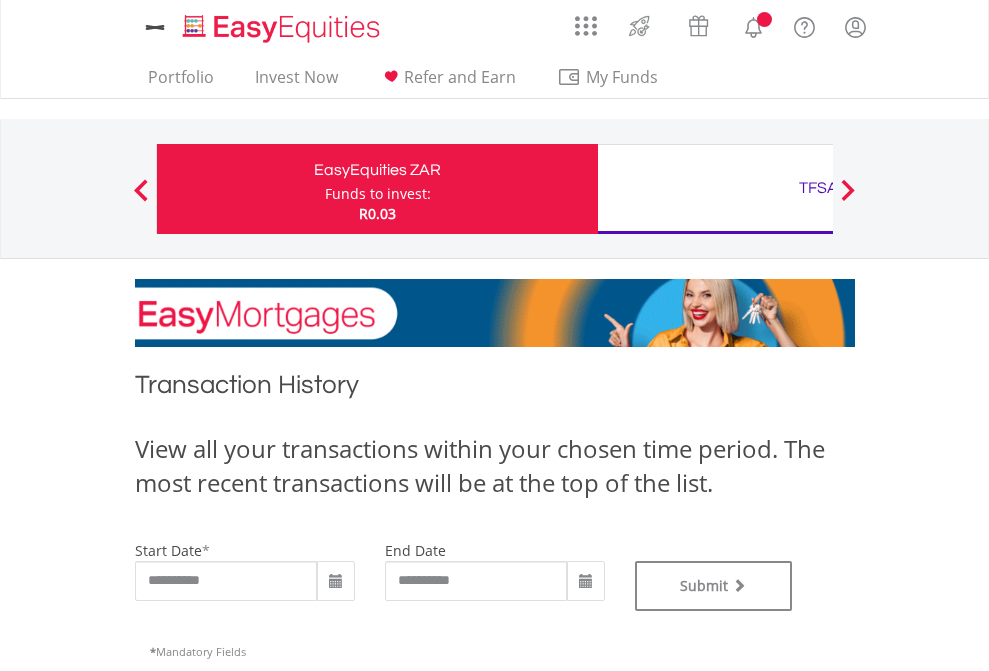 click on "TFSA" at bounding box center [818, 188] 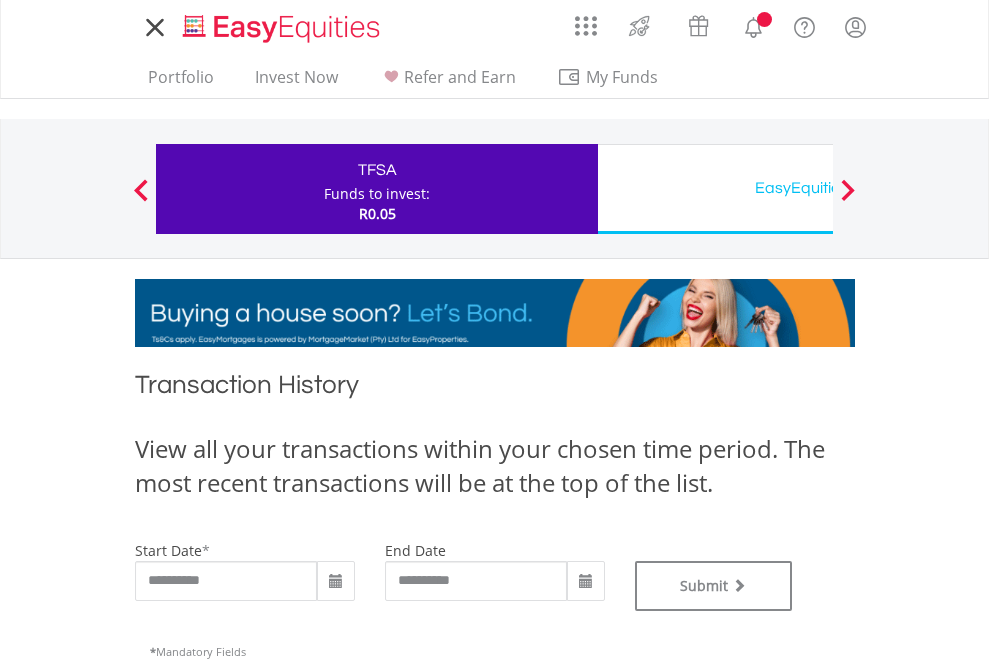 scroll, scrollTop: 0, scrollLeft: 0, axis: both 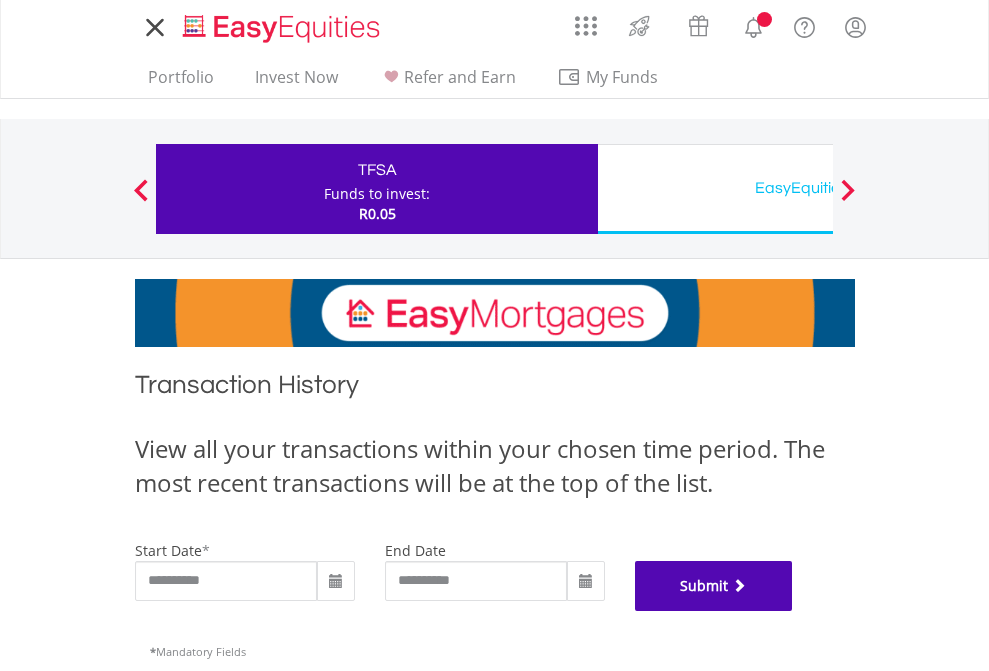 click on "Submit" at bounding box center (714, 586) 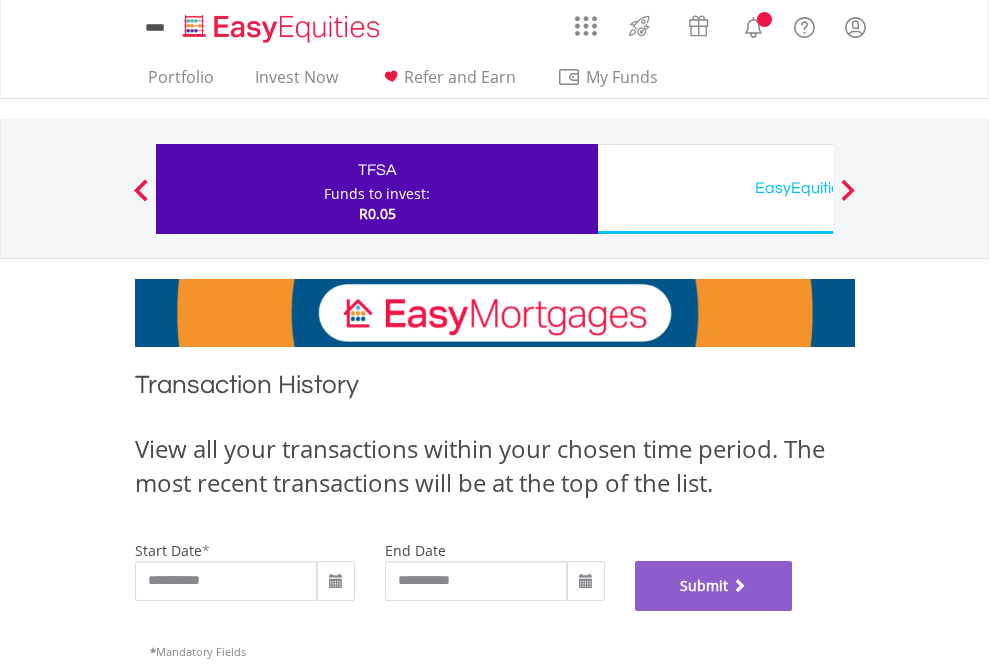 scroll, scrollTop: 811, scrollLeft: 0, axis: vertical 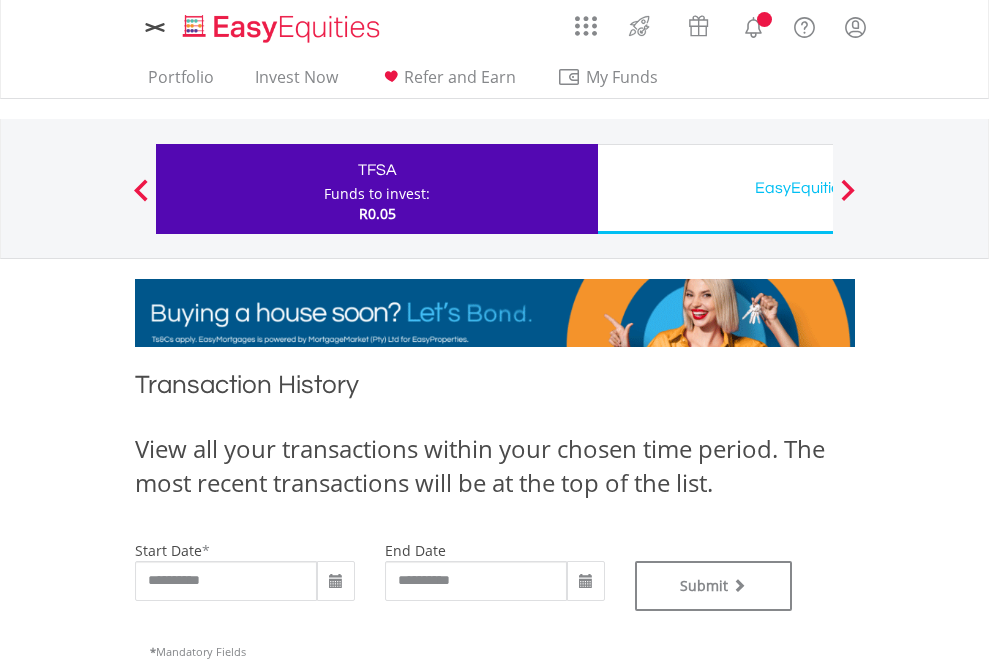 click on "EasyEquities USD" at bounding box center (818, 188) 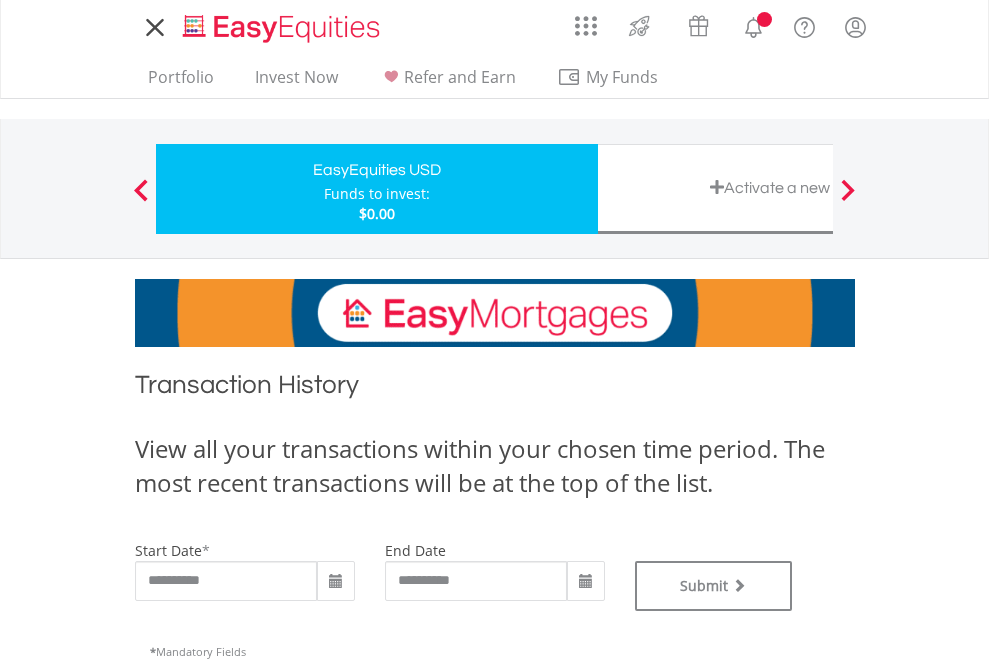 scroll, scrollTop: 0, scrollLeft: 0, axis: both 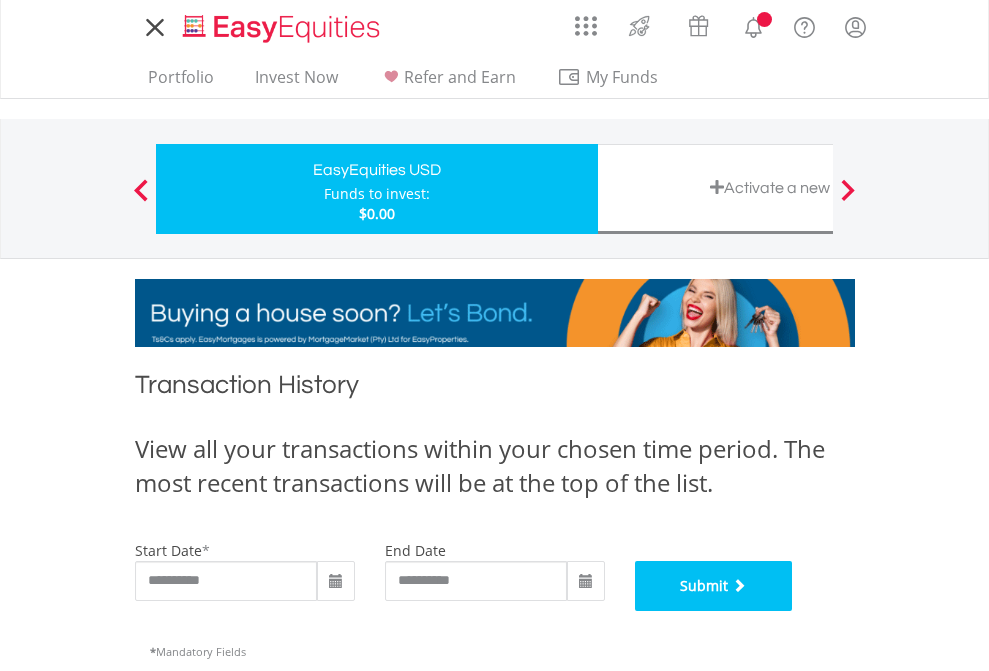 click on "Submit" at bounding box center [714, 586] 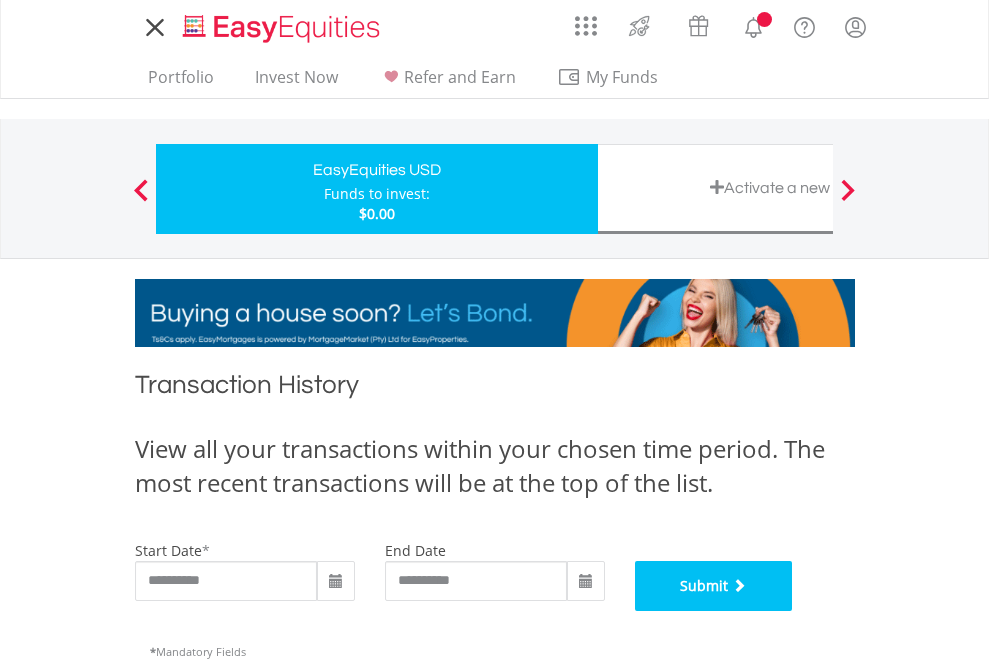 scroll, scrollTop: 811, scrollLeft: 0, axis: vertical 